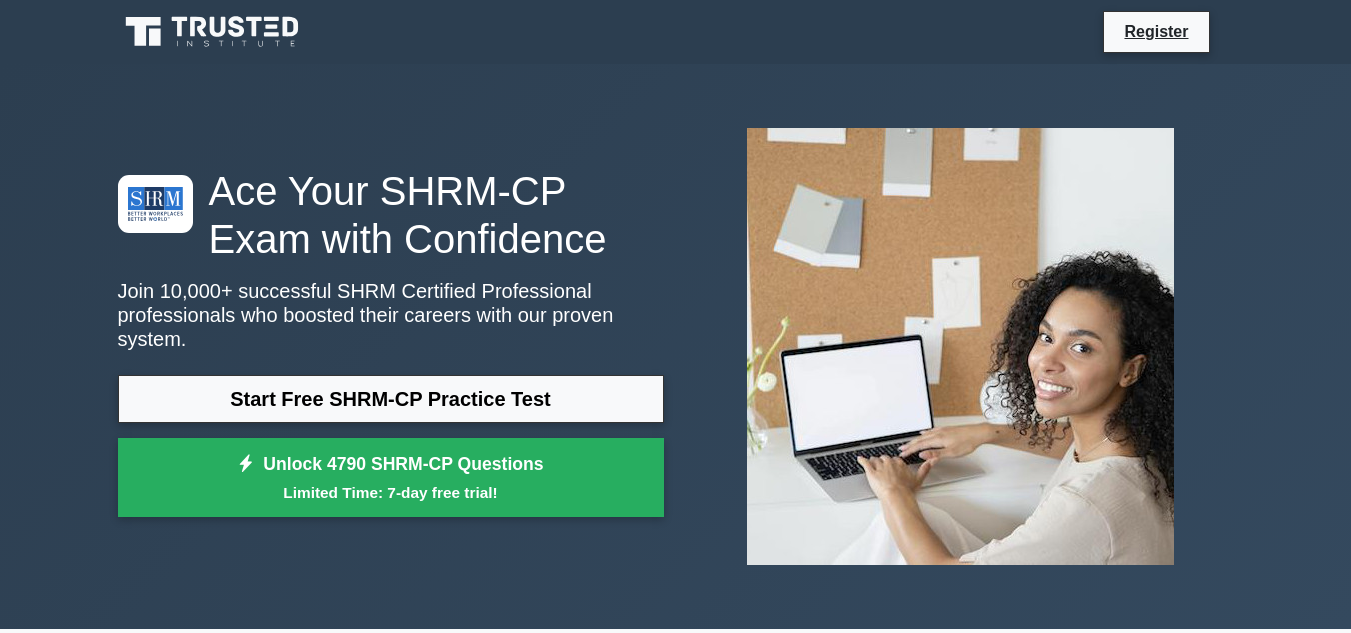scroll, scrollTop: 0, scrollLeft: 0, axis: both 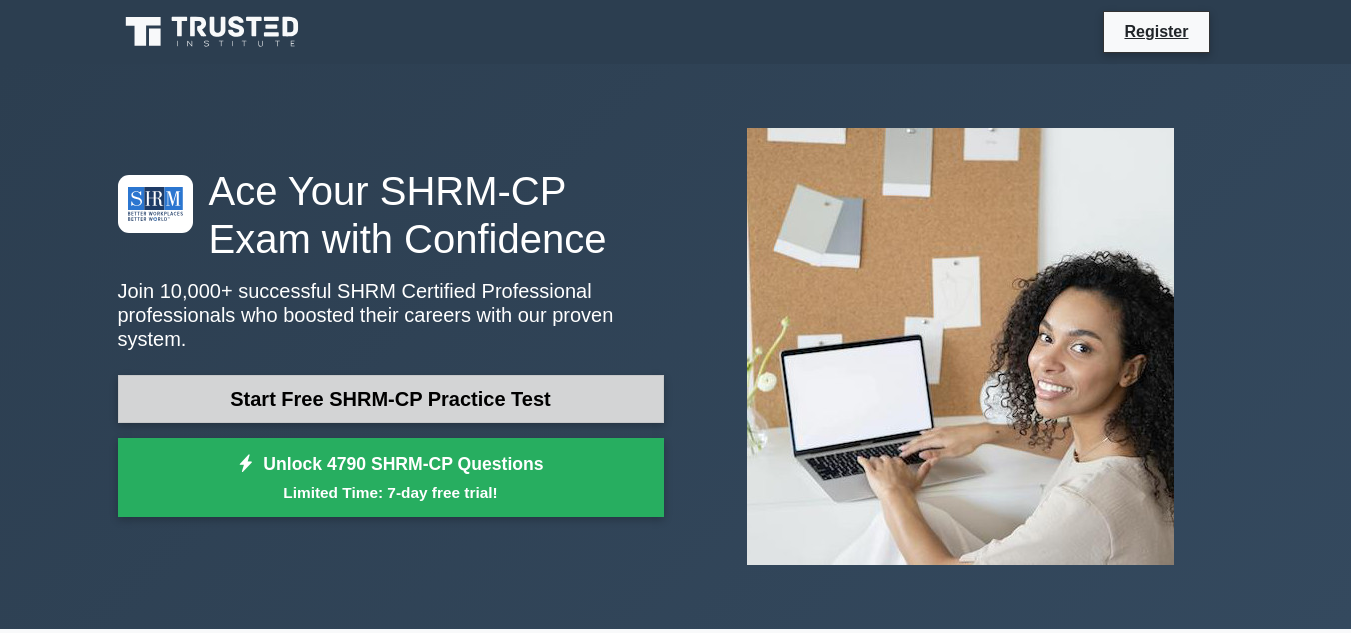 click on "Start Free SHRM-CP Practice Test" at bounding box center [391, 399] 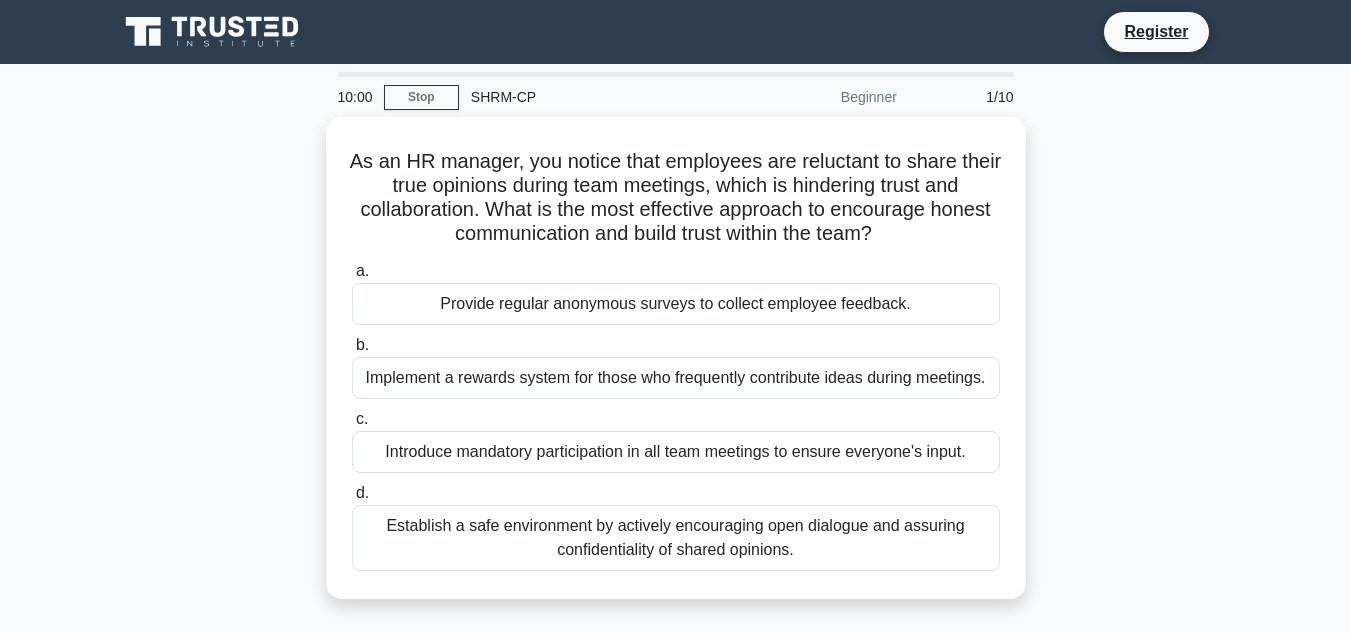 scroll, scrollTop: 0, scrollLeft: 0, axis: both 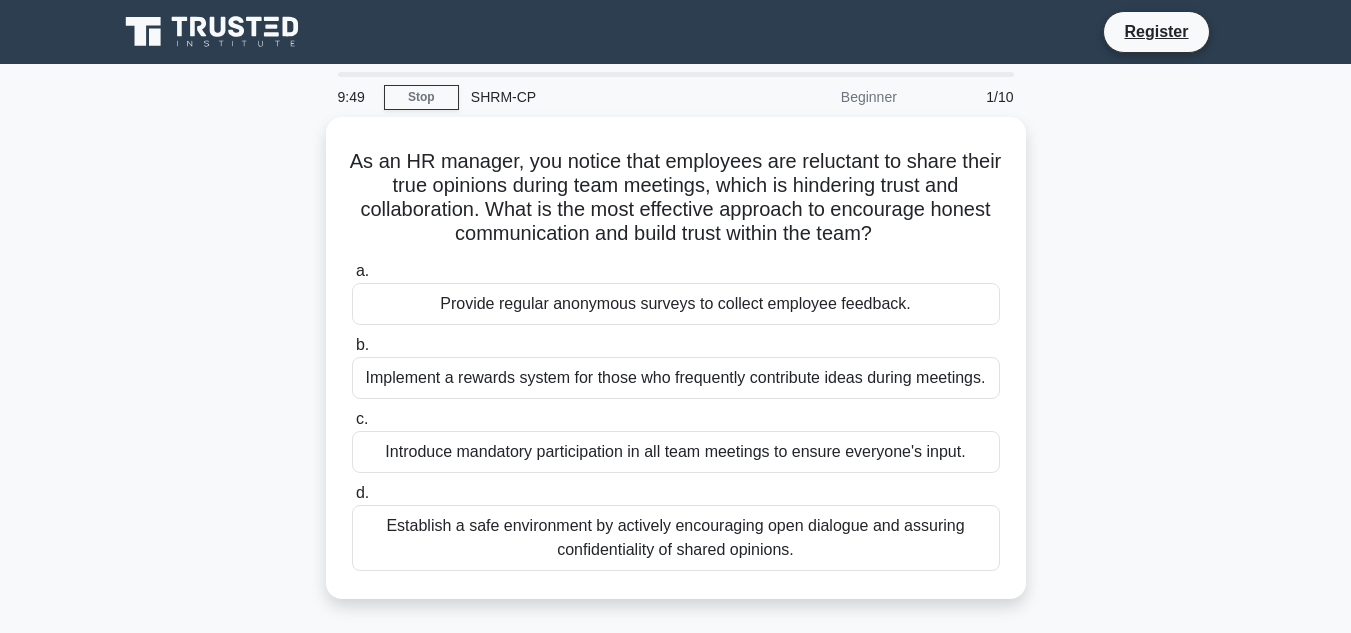 click on "As an HR manager, you notice that employees are reluctant to share their true opinions during team meetings, which is hindering trust and collaboration. What is the most effective approach to encourage honest communication and build trust within the team?
.spinner_0XTQ{transform-origin:center;animation:spinner_y6GP .75s linear infinite}@keyframes spinner_y6GP{100%{transform:rotate(360deg)}}
a.
b. c. d." at bounding box center (676, 370) 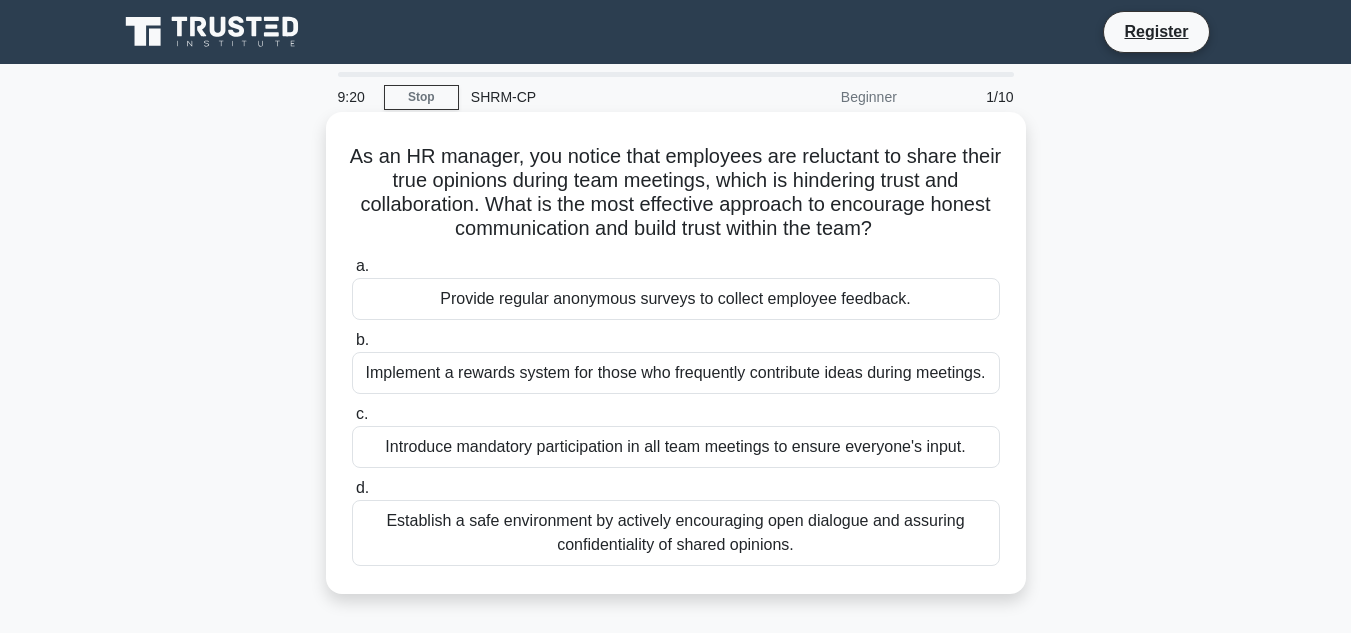 click on "Establish a safe environment by actively encouraging open dialogue and assuring confidentiality of shared opinions." at bounding box center (676, 533) 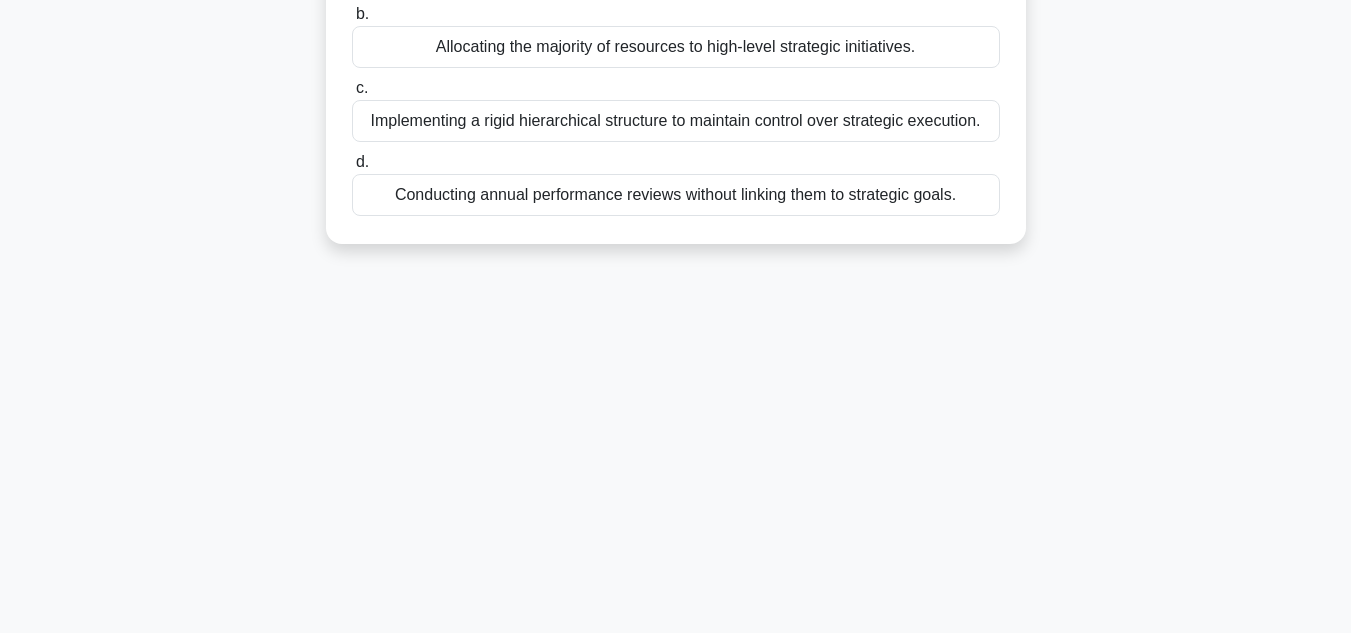 scroll, scrollTop: 387, scrollLeft: 0, axis: vertical 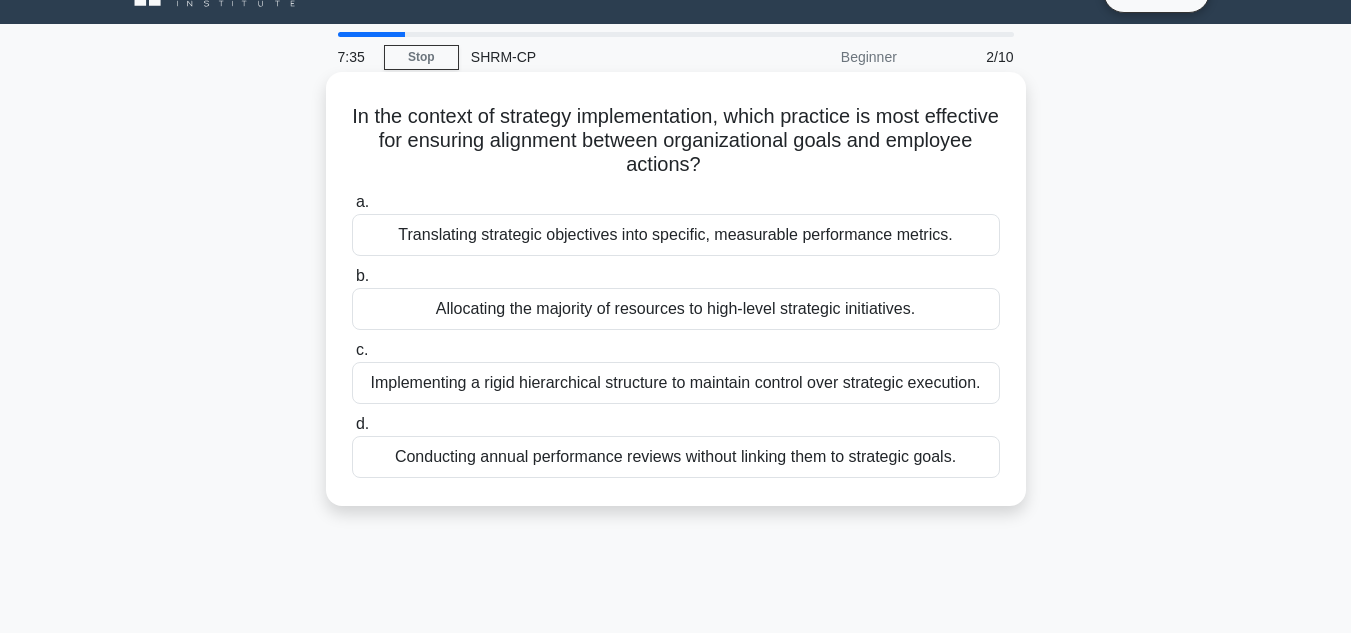 click on "Translating strategic objectives into specific, measurable performance metrics." at bounding box center (676, 235) 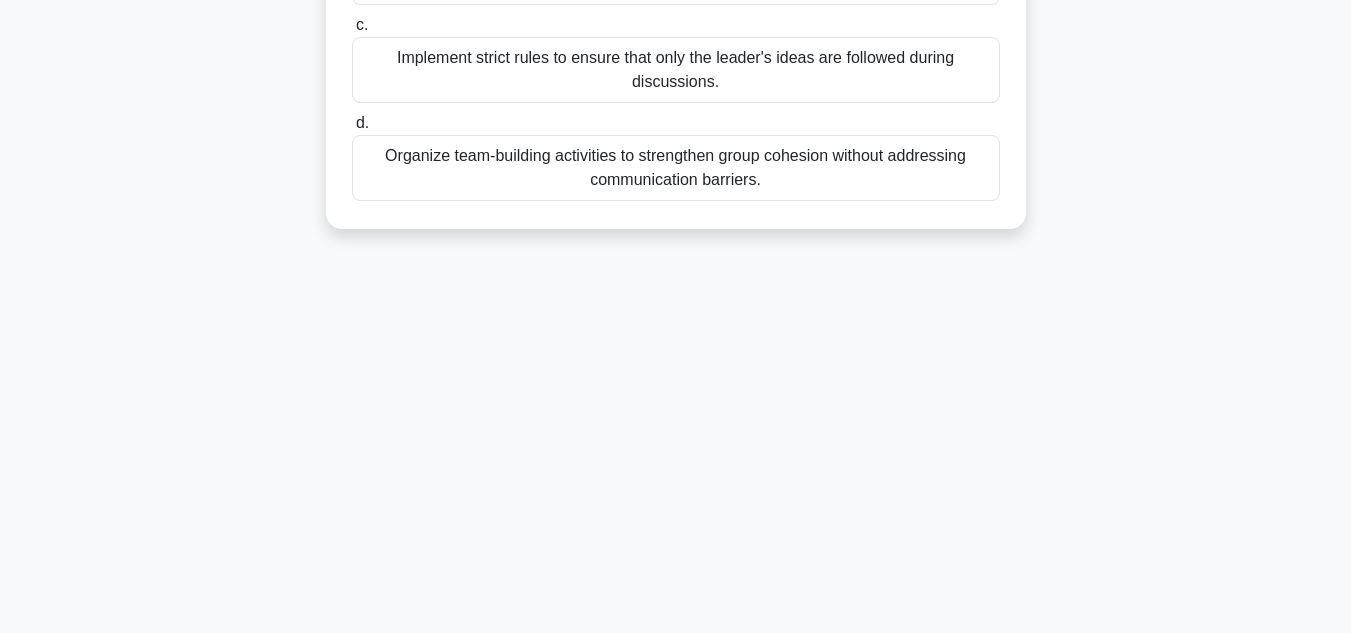 scroll, scrollTop: 447, scrollLeft: 0, axis: vertical 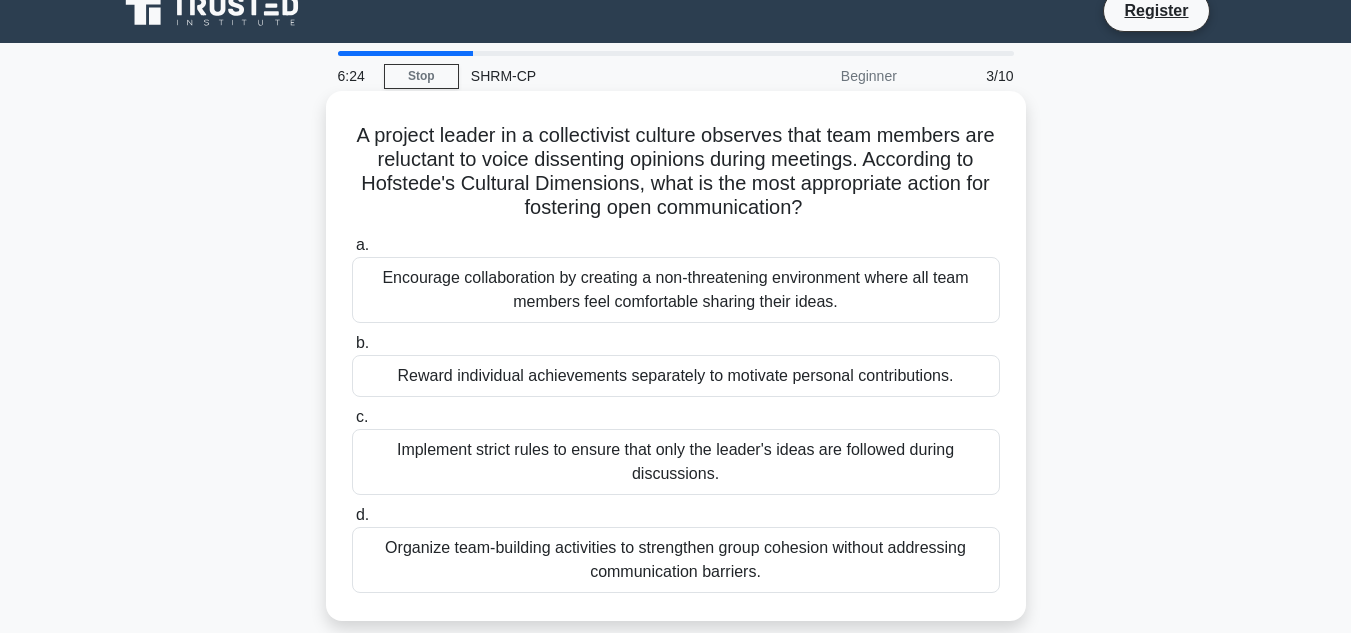 click on "Encourage collaboration by creating a non-threatening environment where all team members feel comfortable sharing their ideas." at bounding box center [676, 290] 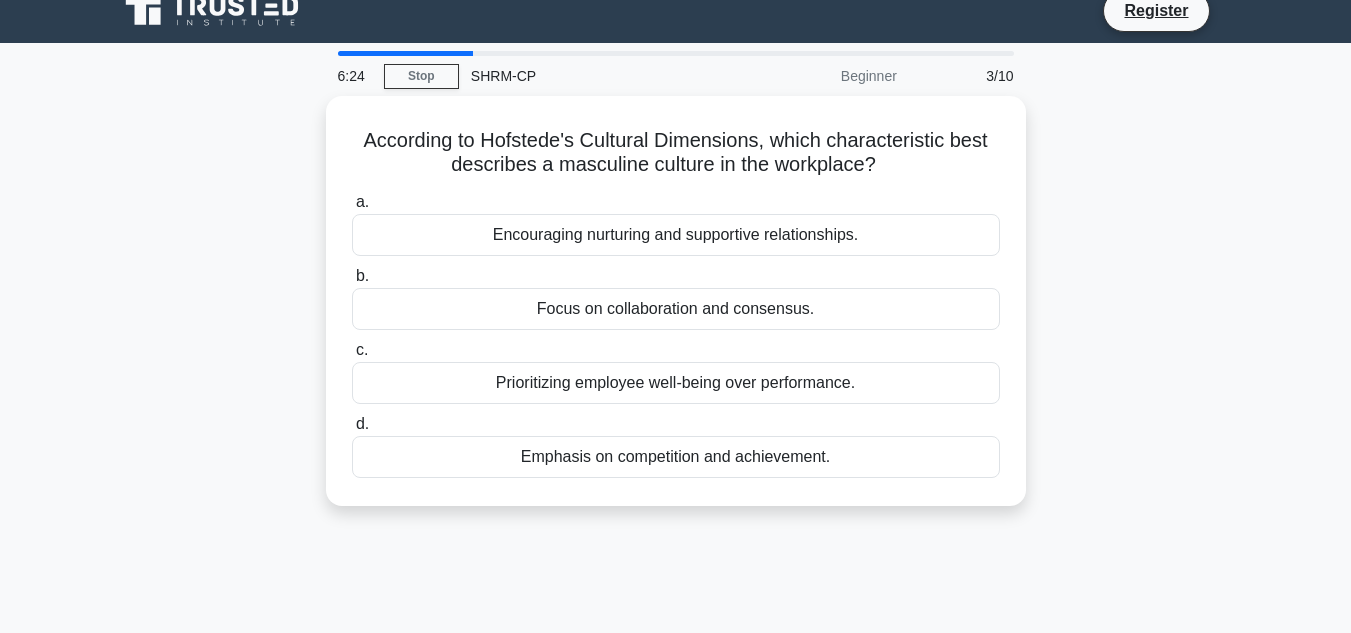 scroll, scrollTop: 0, scrollLeft: 0, axis: both 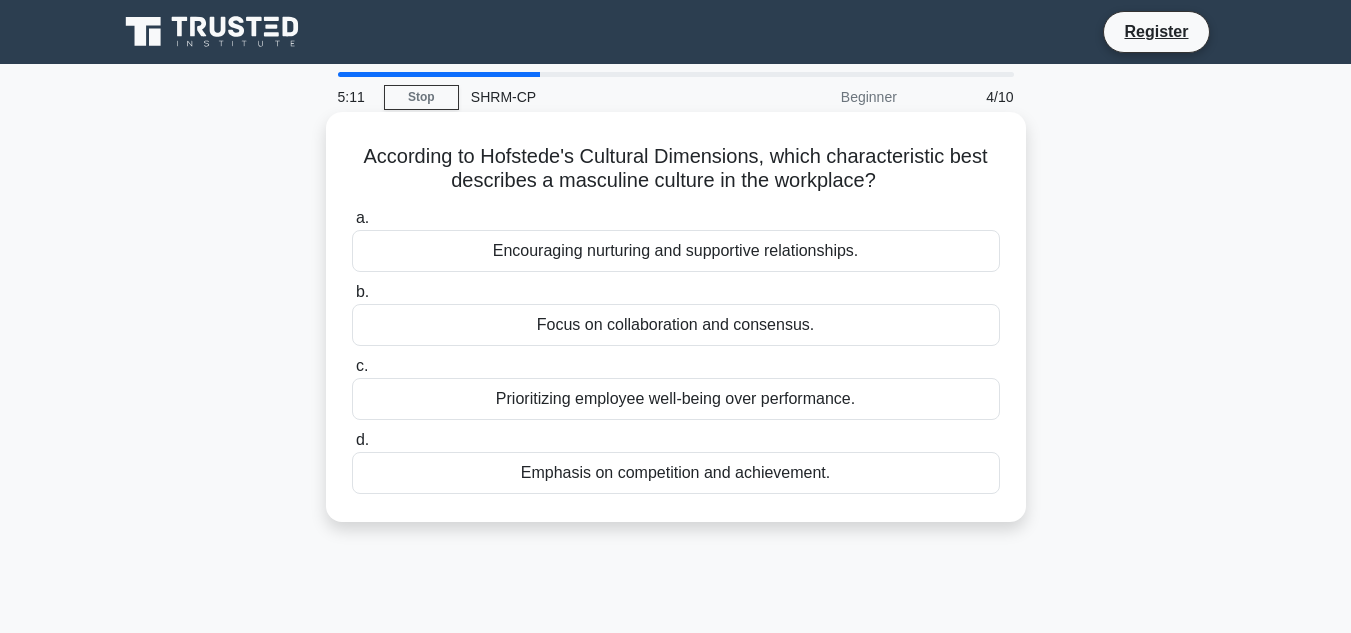 click on "Encouraging nurturing and supportive relationships." at bounding box center (676, 251) 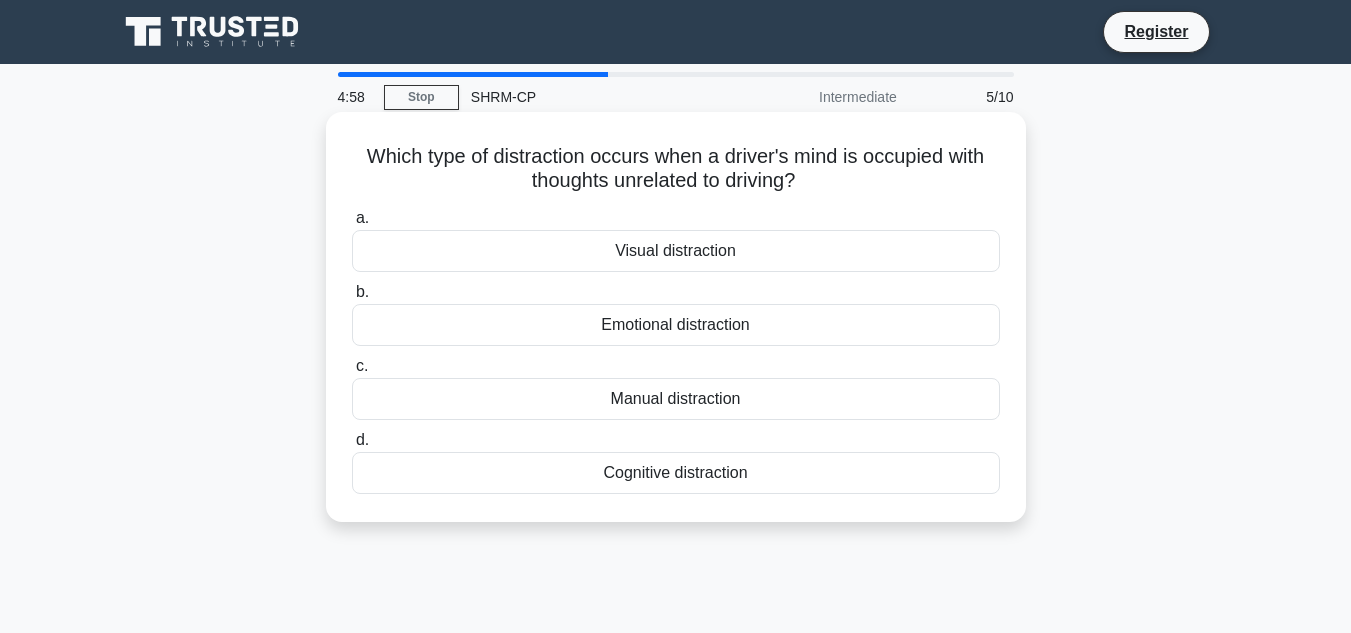 click on "Cognitive distraction" at bounding box center (676, 473) 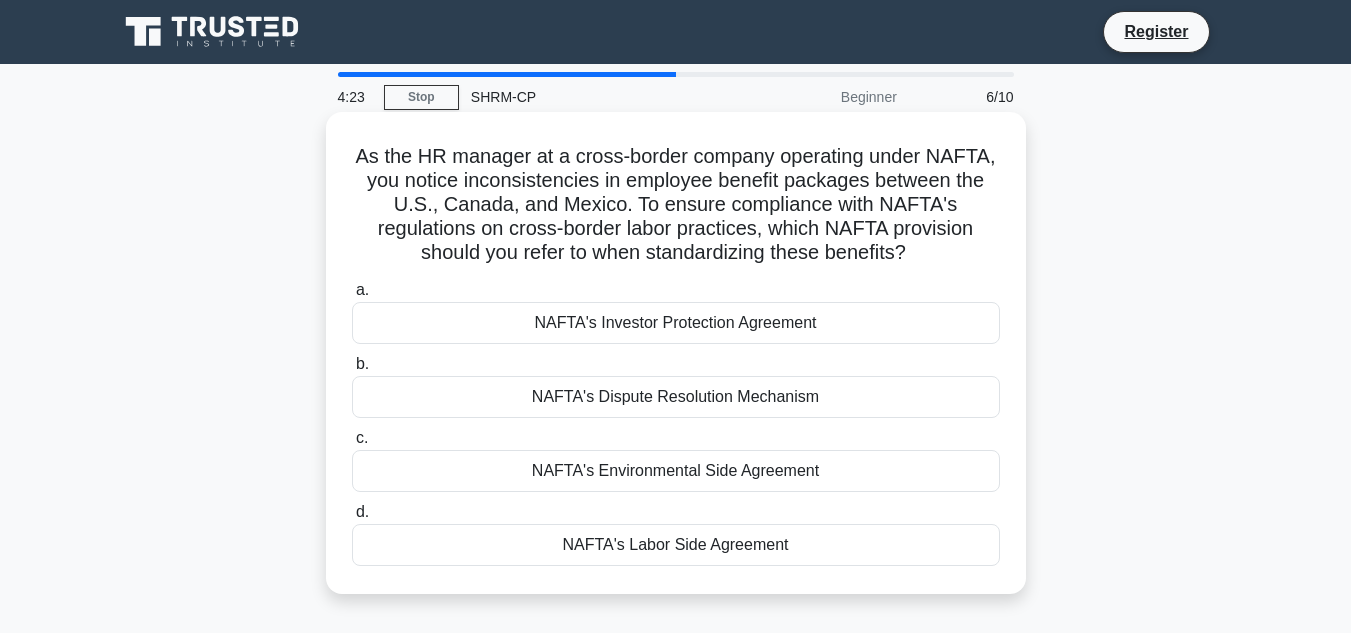 click on "NAFTA's Labor Side Agreement" at bounding box center [676, 545] 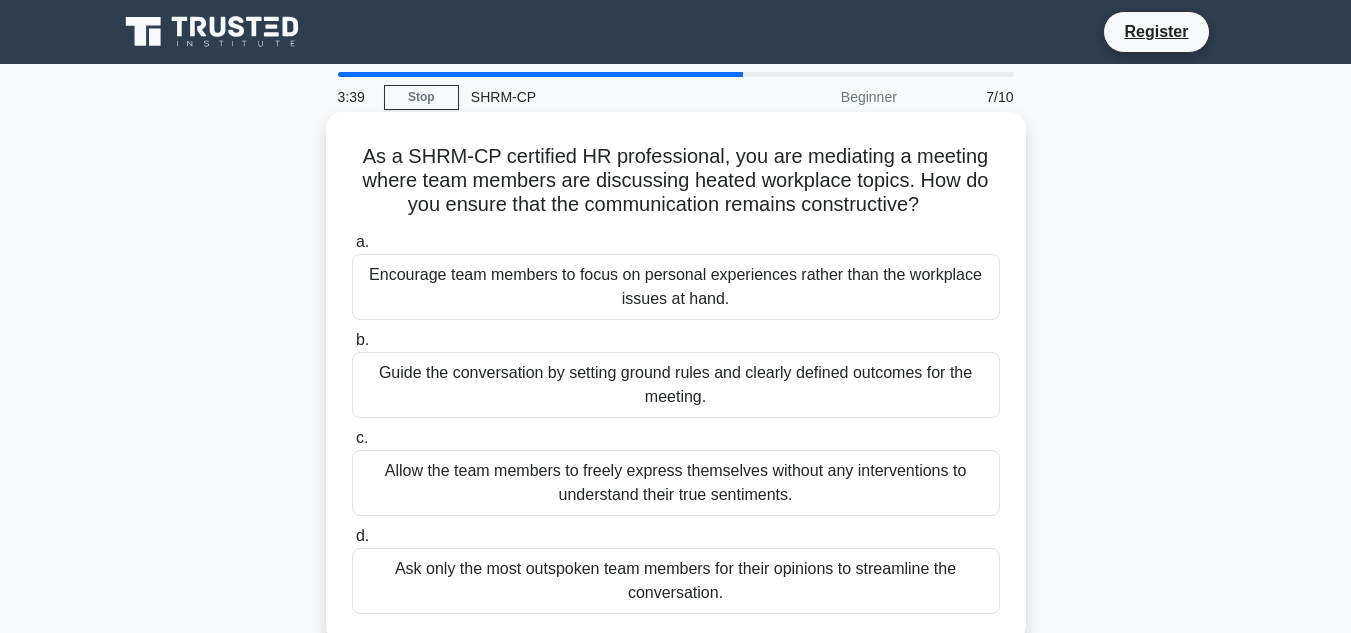 click on "Guide the conversation by setting ground rules and clearly defined outcomes for the meeting." at bounding box center [676, 385] 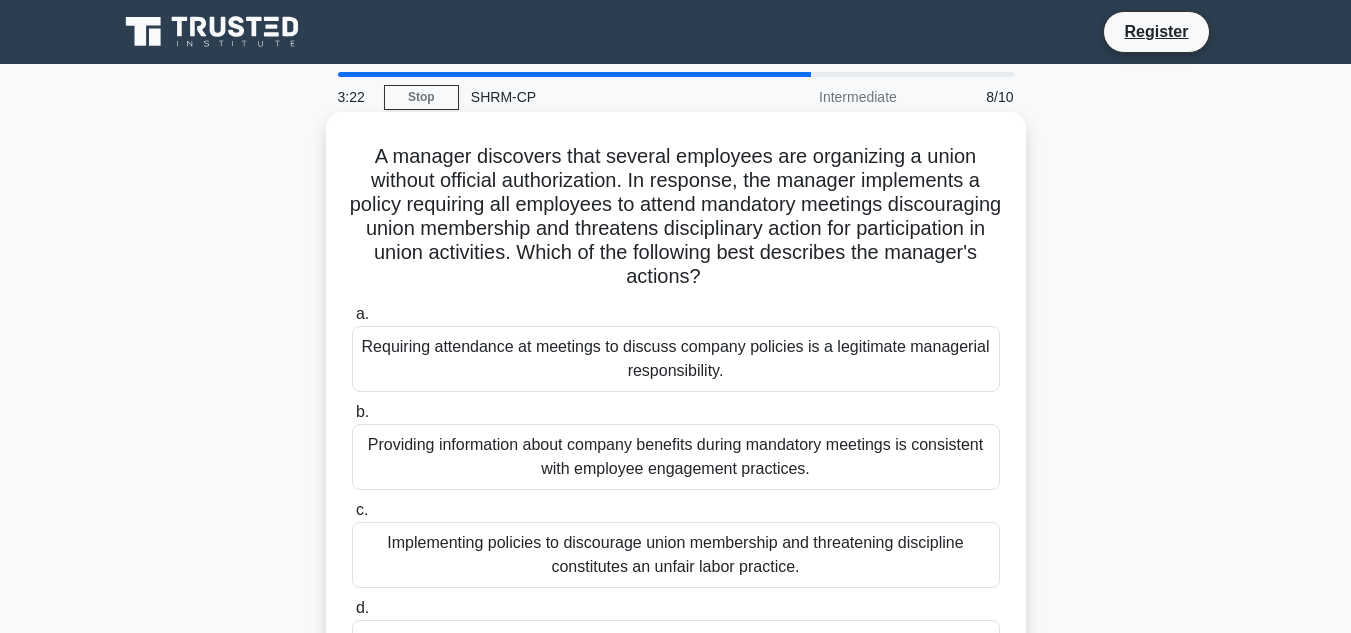click on "A manager discovers that several employees are organizing a union without official authorization. In response, the manager implements a policy requiring all employees to attend mandatory meetings discouraging union membership and threatens disciplinary action for participation in union activities. Which of the following best describes the manager's actions?
.spinner_0XTQ{transform-origin:center;animation:spinner_y6GP .75s linear infinite}@keyframes spinner_y6GP{100%{transform:rotate(360deg)}}" at bounding box center [676, 217] 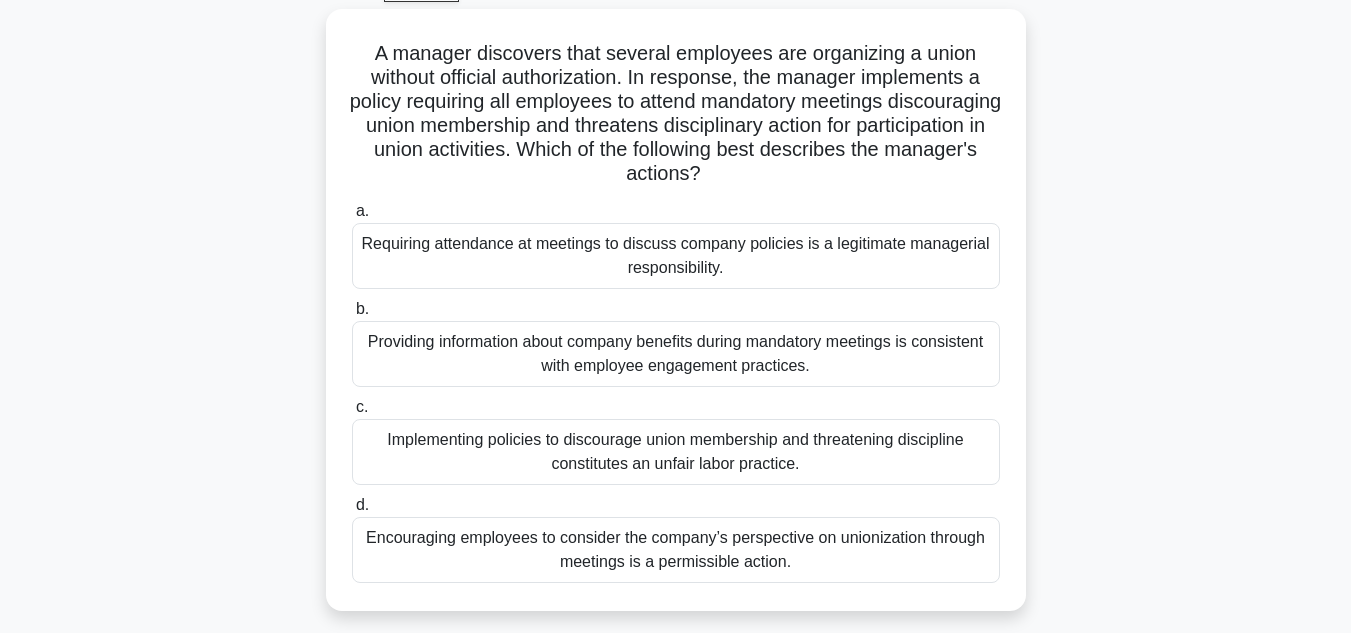 scroll, scrollTop: 120, scrollLeft: 0, axis: vertical 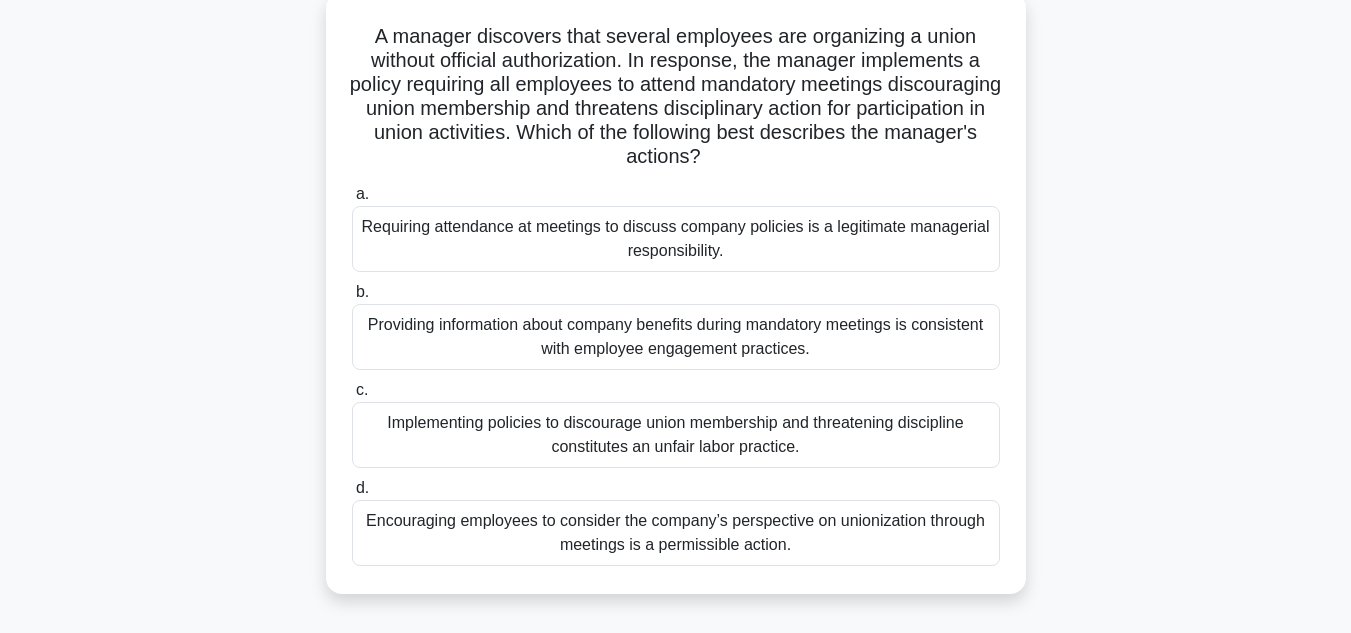 click on "Implementing policies to discourage union membership and threatening discipline constitutes an unfair labor practice." at bounding box center [676, 435] 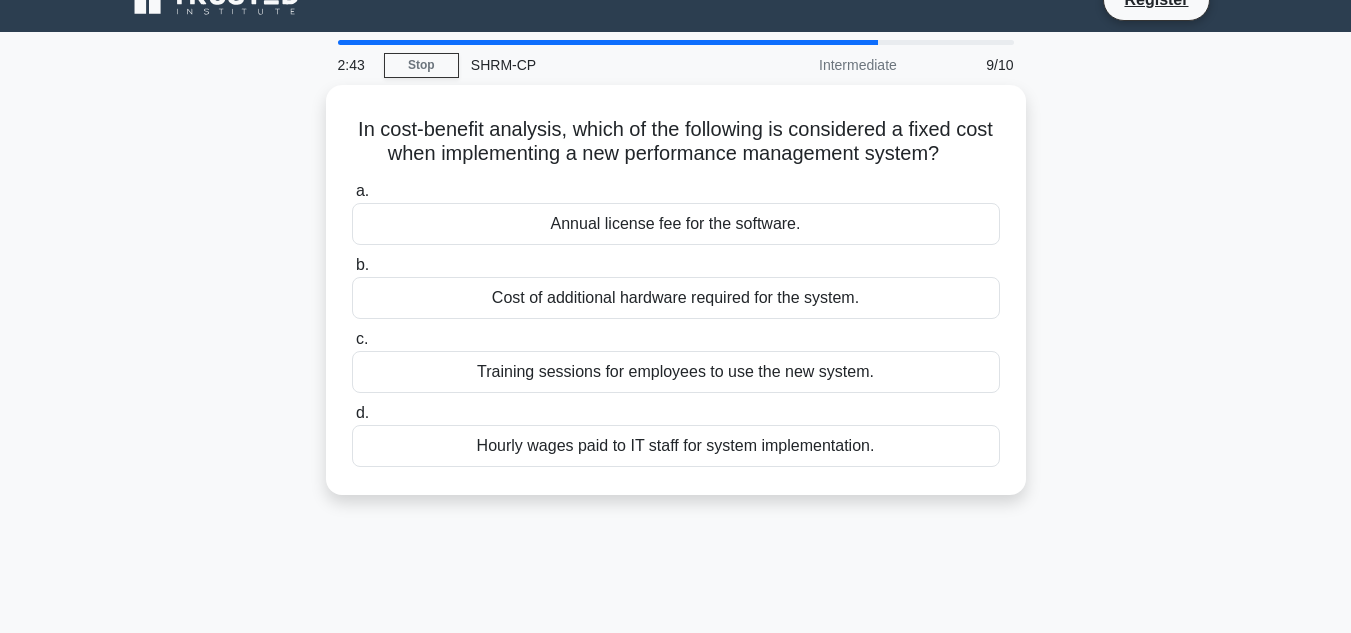 scroll, scrollTop: 0, scrollLeft: 0, axis: both 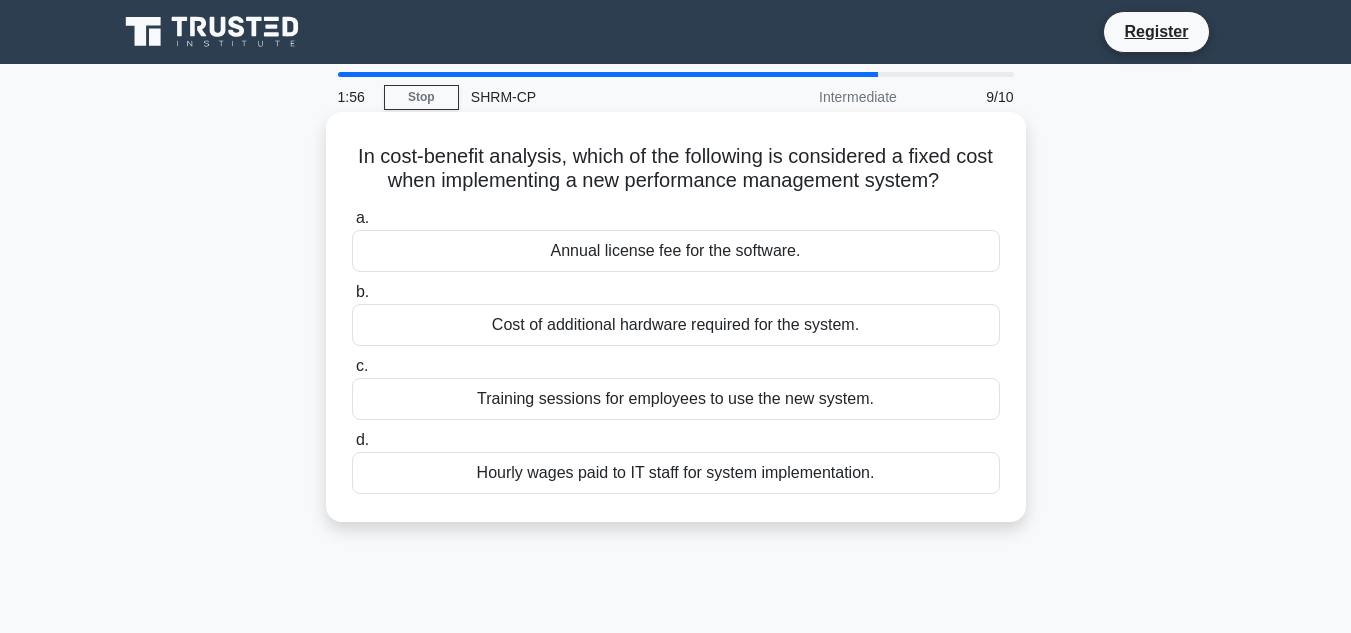 click on "Training sessions for employees to use the new system." at bounding box center [676, 399] 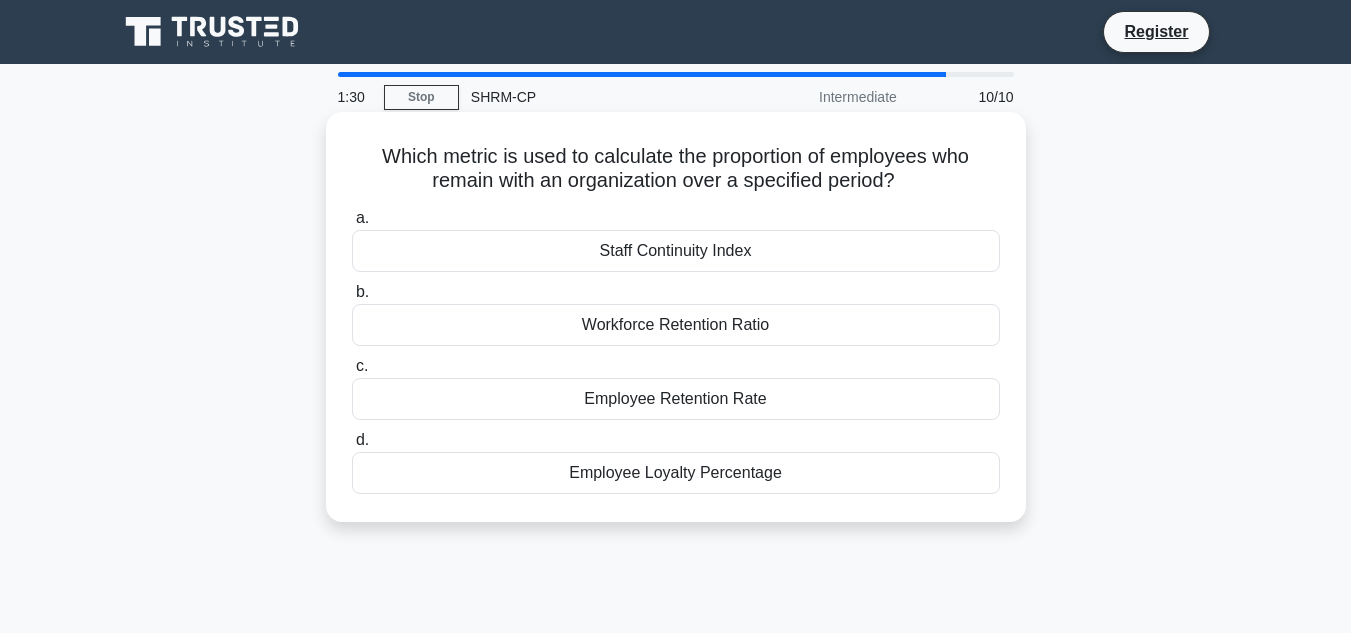 click on "Employee Retention Rate" at bounding box center (676, 399) 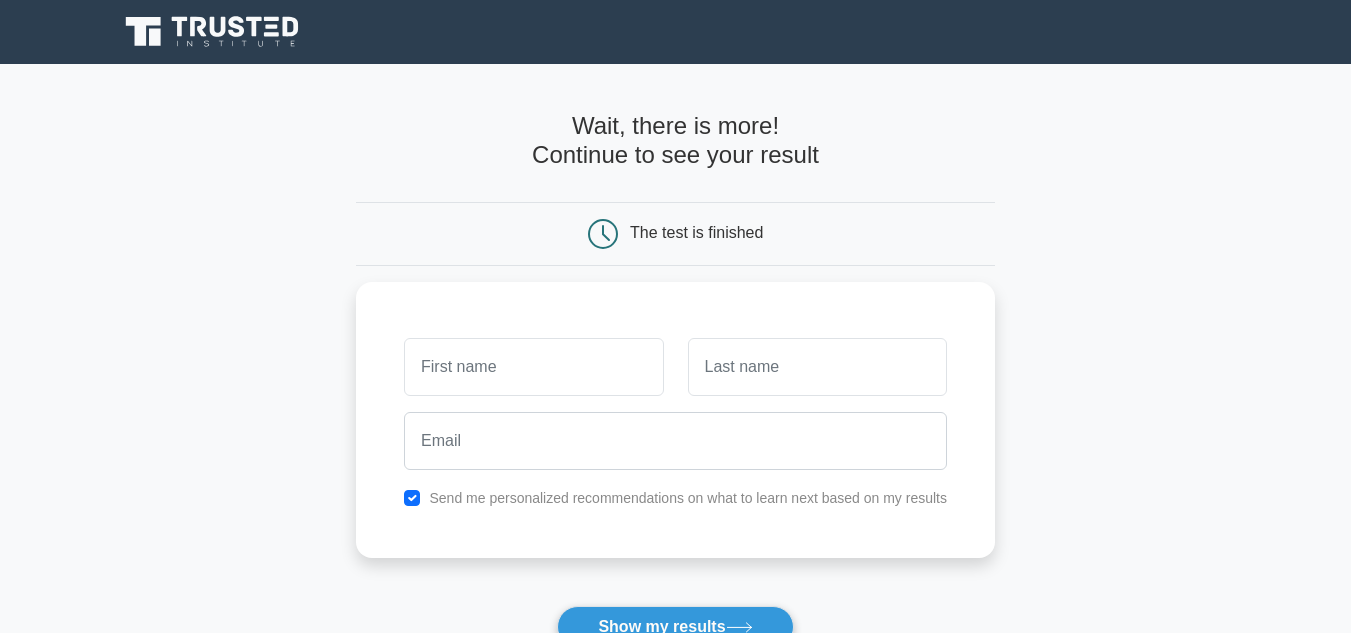 scroll, scrollTop: 0, scrollLeft: 0, axis: both 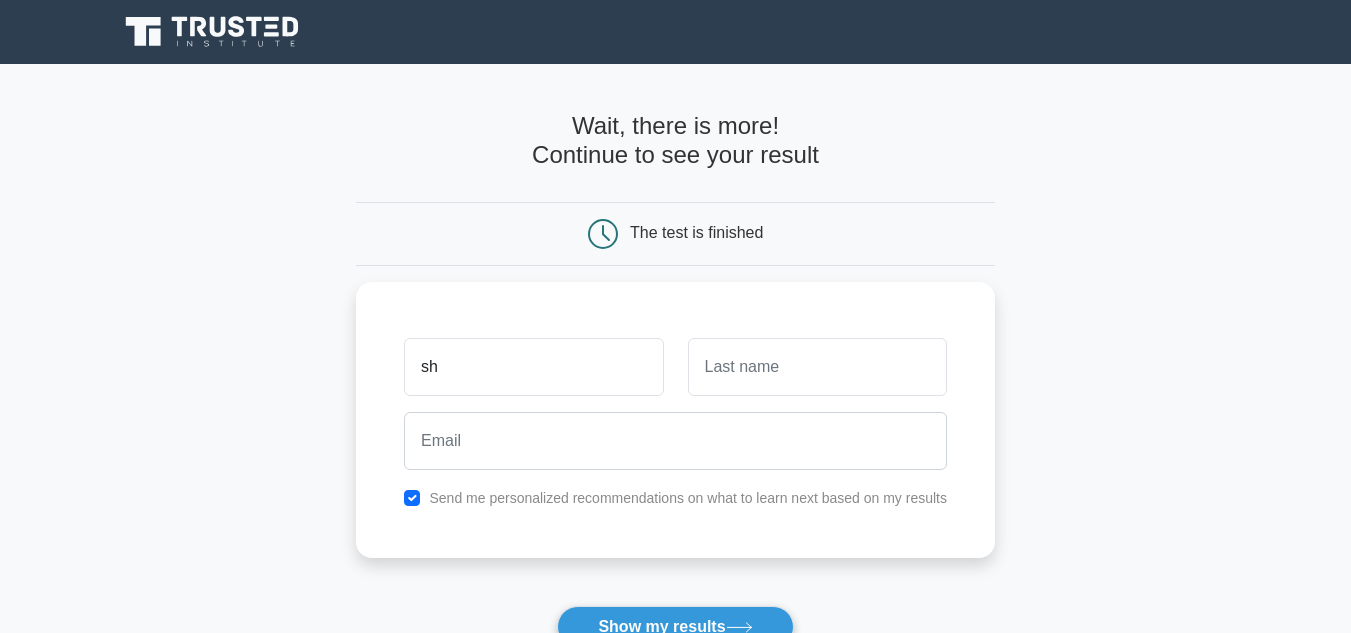 type on "s" 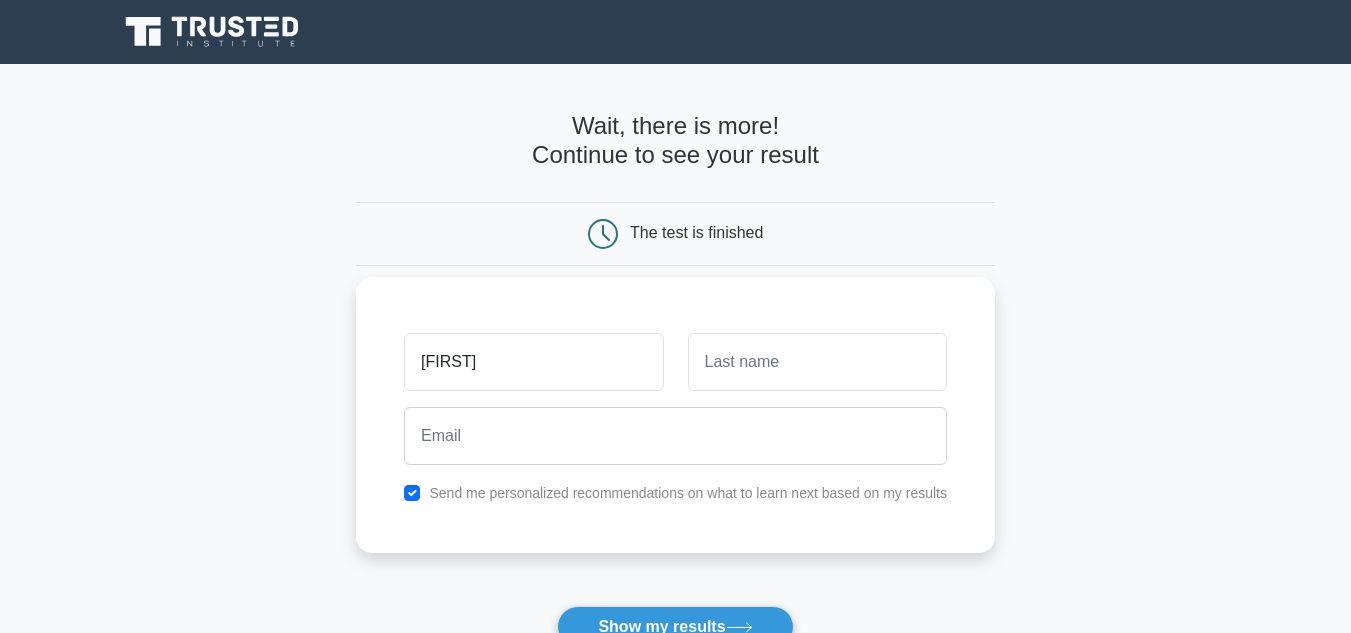 type on "[FIRST]" 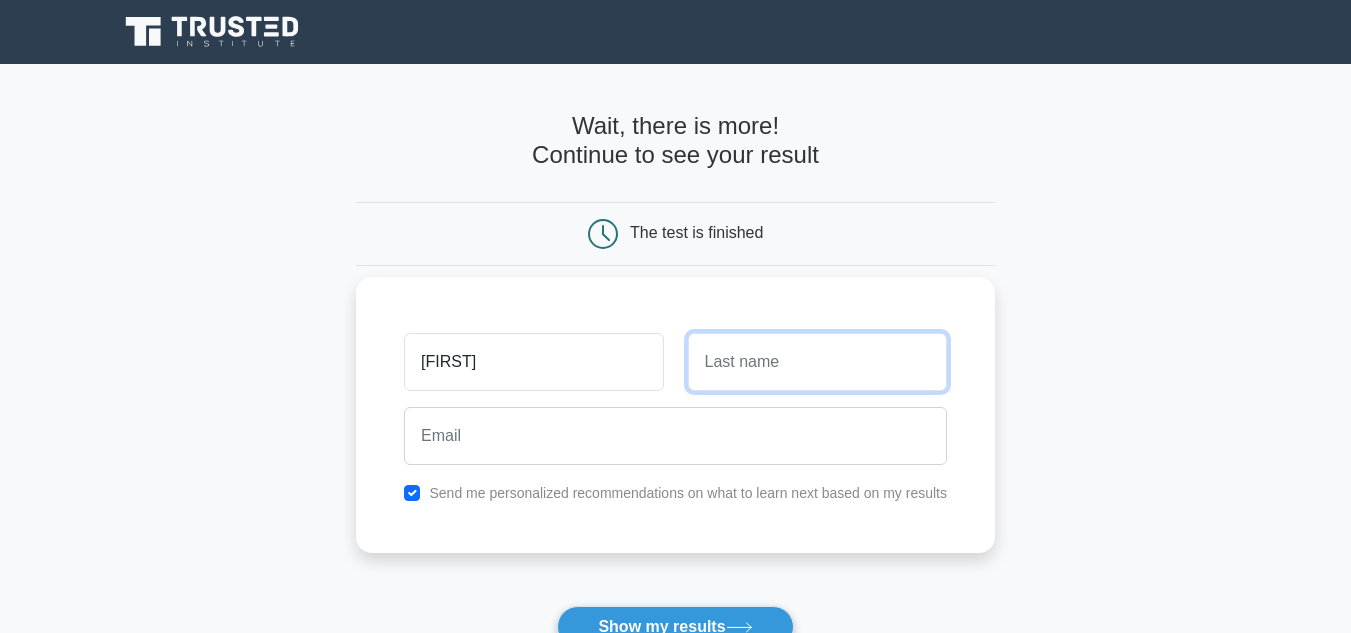 click at bounding box center (817, 362) 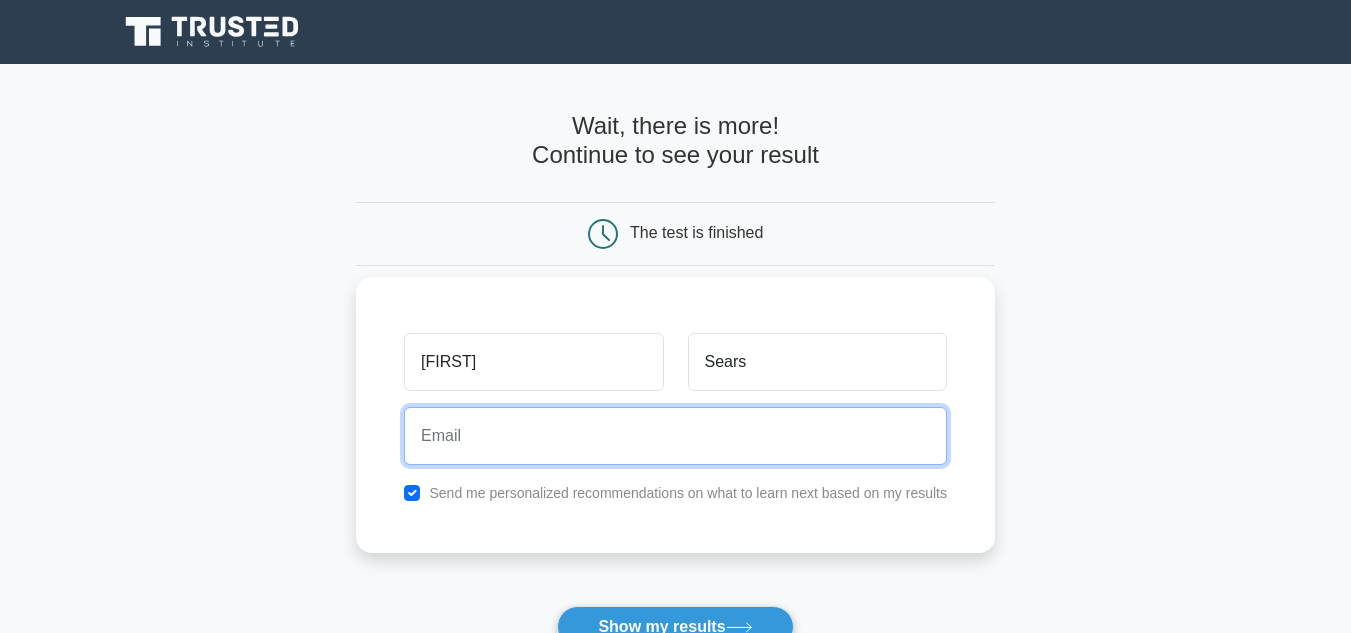 click at bounding box center [675, 436] 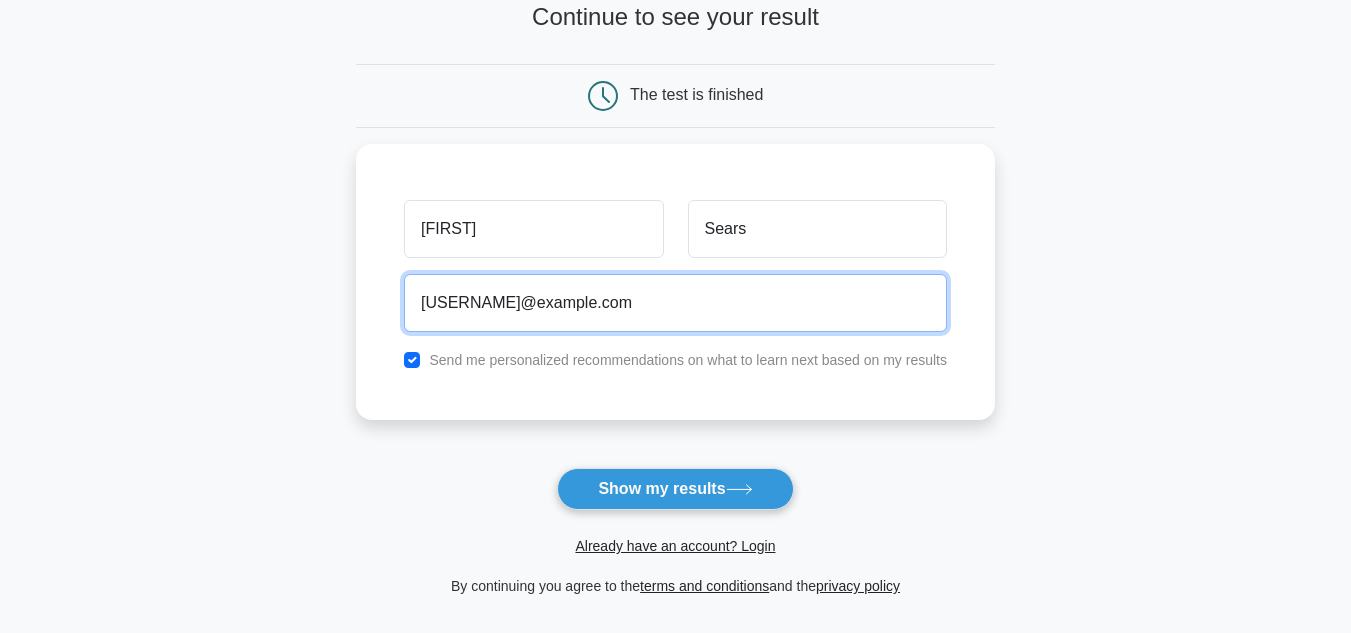 scroll, scrollTop: 147, scrollLeft: 0, axis: vertical 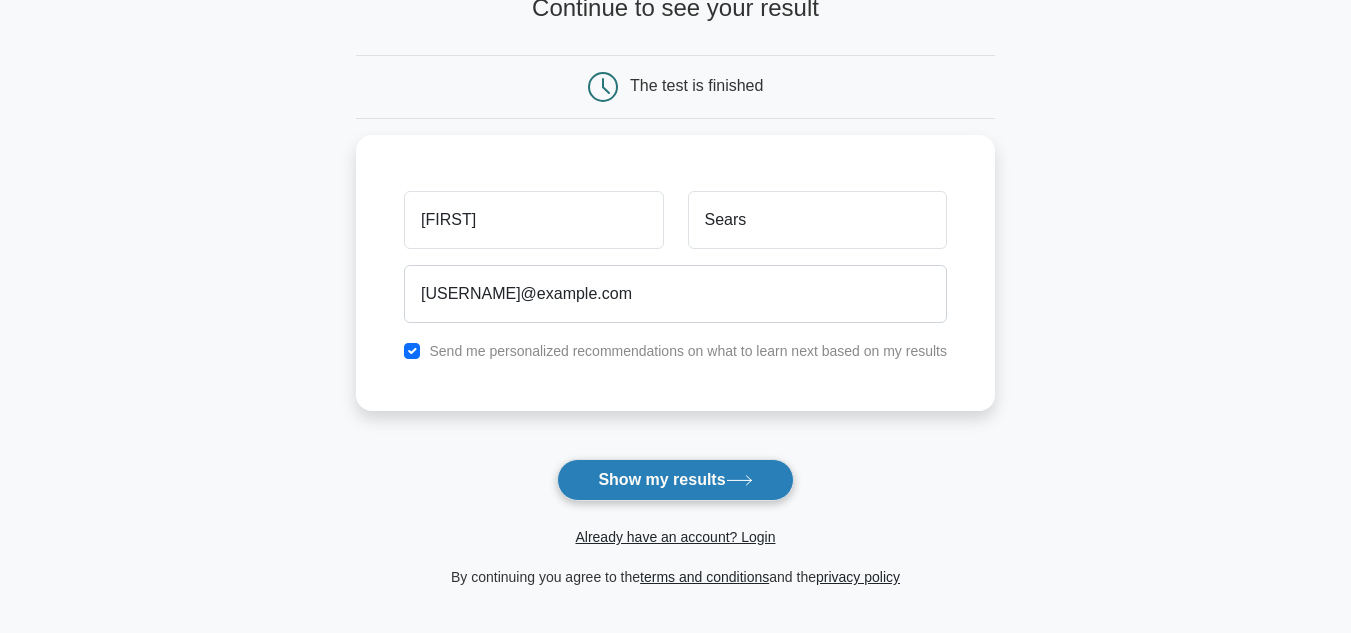 click on "Show my results" at bounding box center [675, 480] 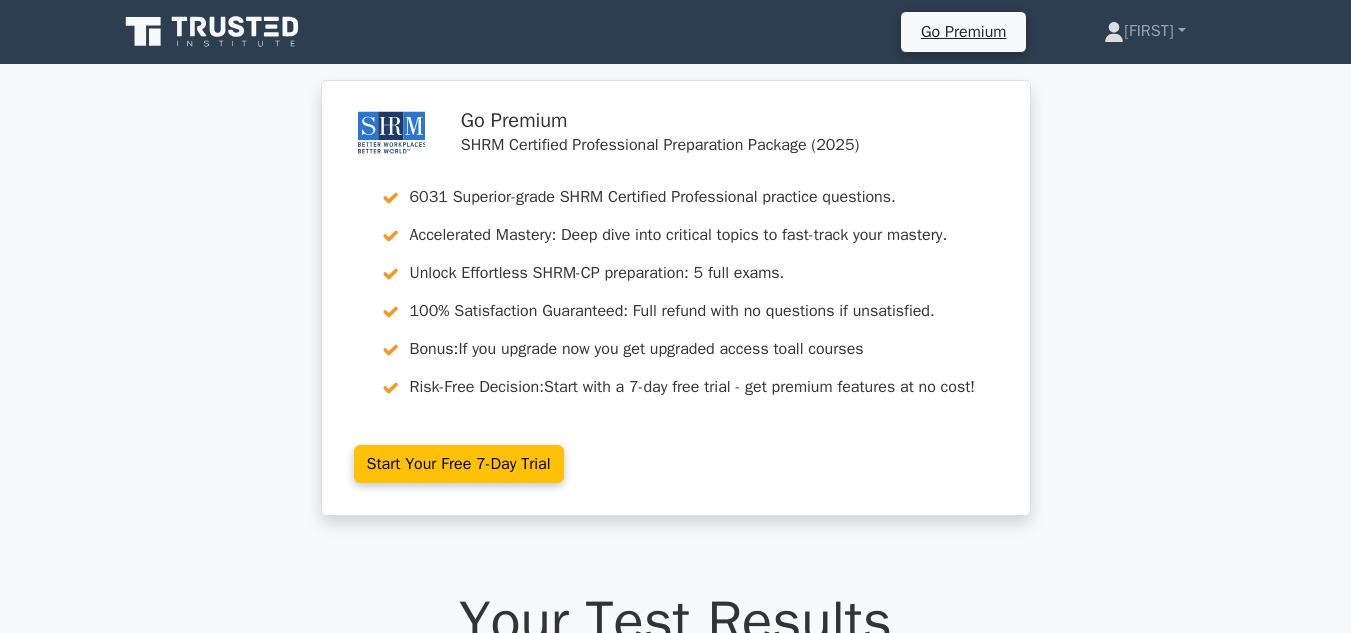 scroll, scrollTop: 0, scrollLeft: 0, axis: both 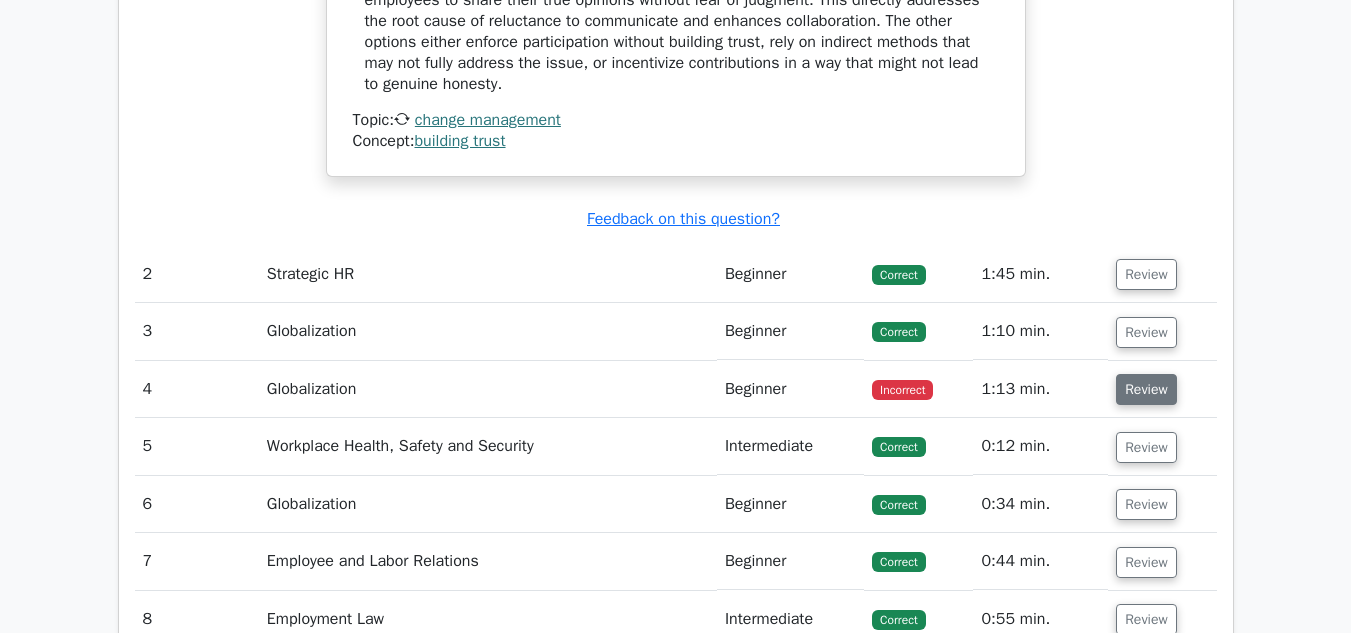 click on "Review" at bounding box center (1146, 389) 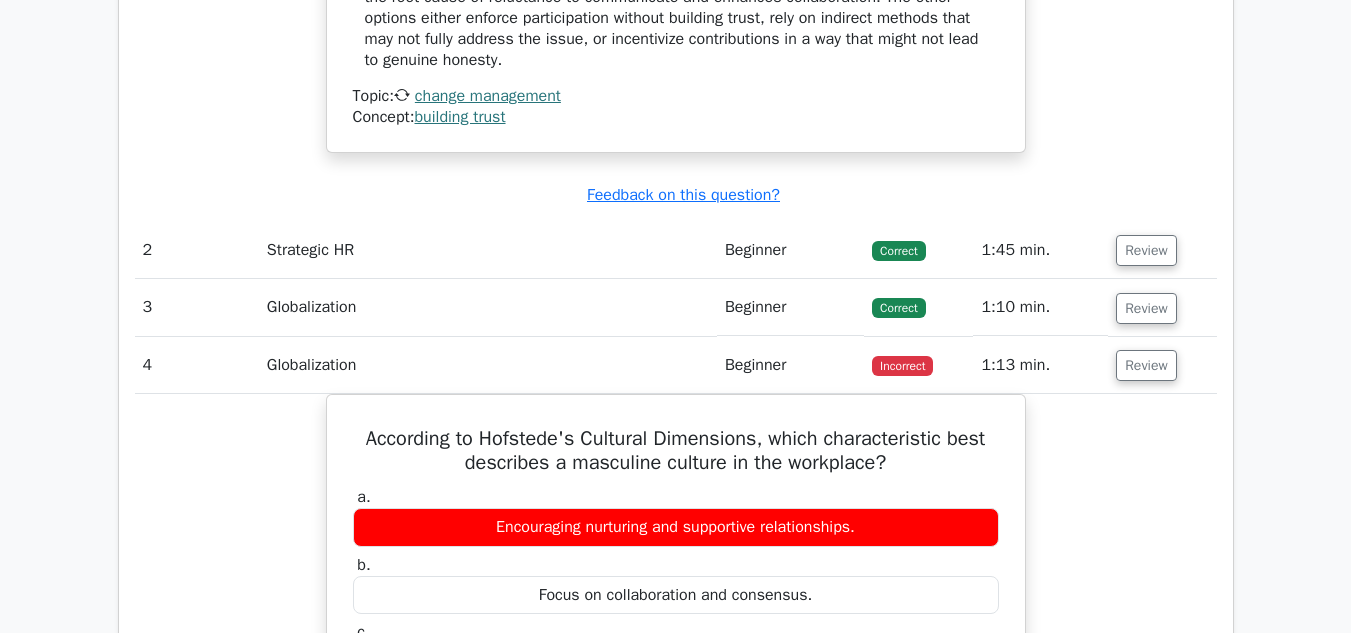 scroll, scrollTop: 2412, scrollLeft: 0, axis: vertical 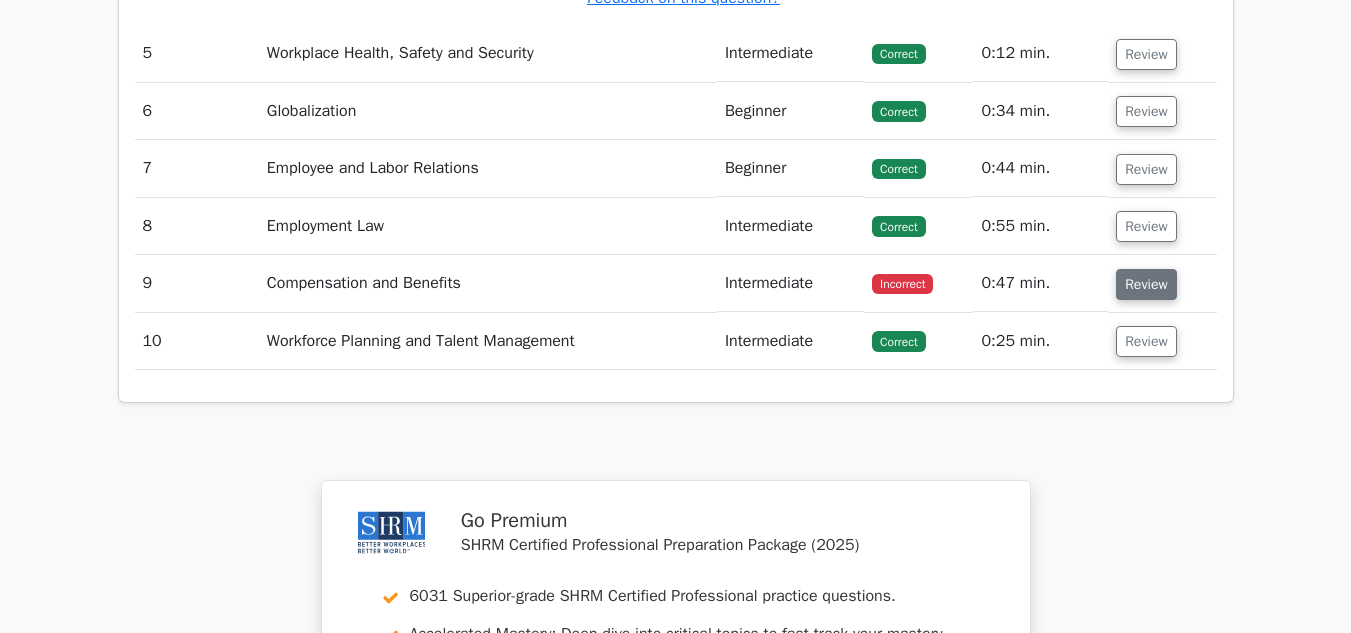 click on "Review" at bounding box center (1146, 284) 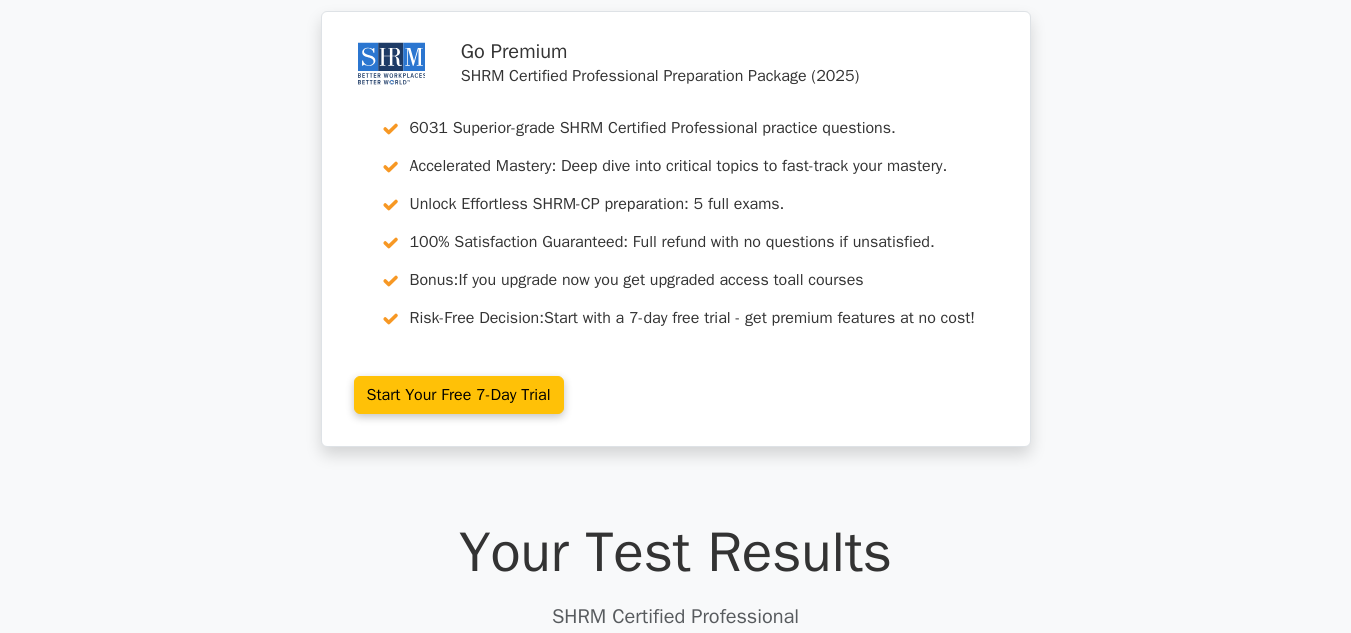 scroll, scrollTop: 0, scrollLeft: 0, axis: both 